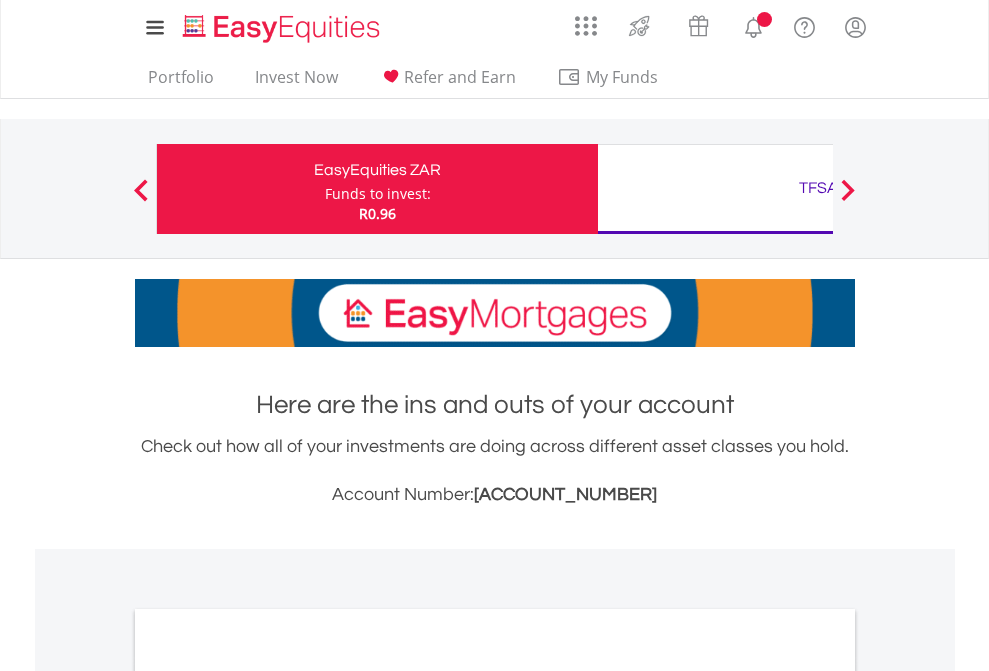 scroll, scrollTop: 0, scrollLeft: 0, axis: both 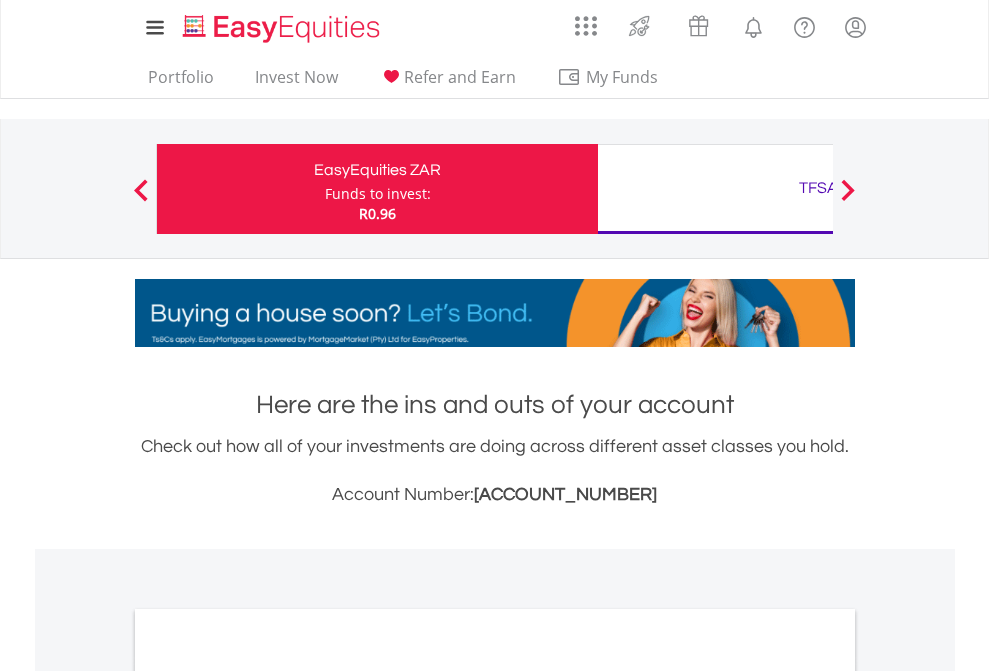 click on "Funds to invest:" at bounding box center [378, 194] 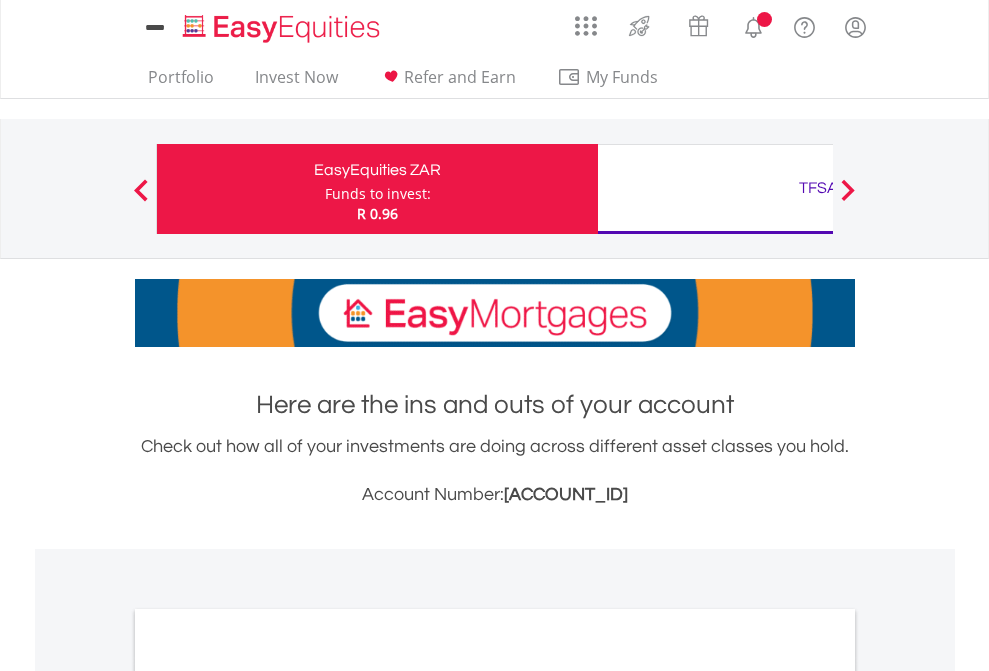 scroll, scrollTop: 0, scrollLeft: 0, axis: both 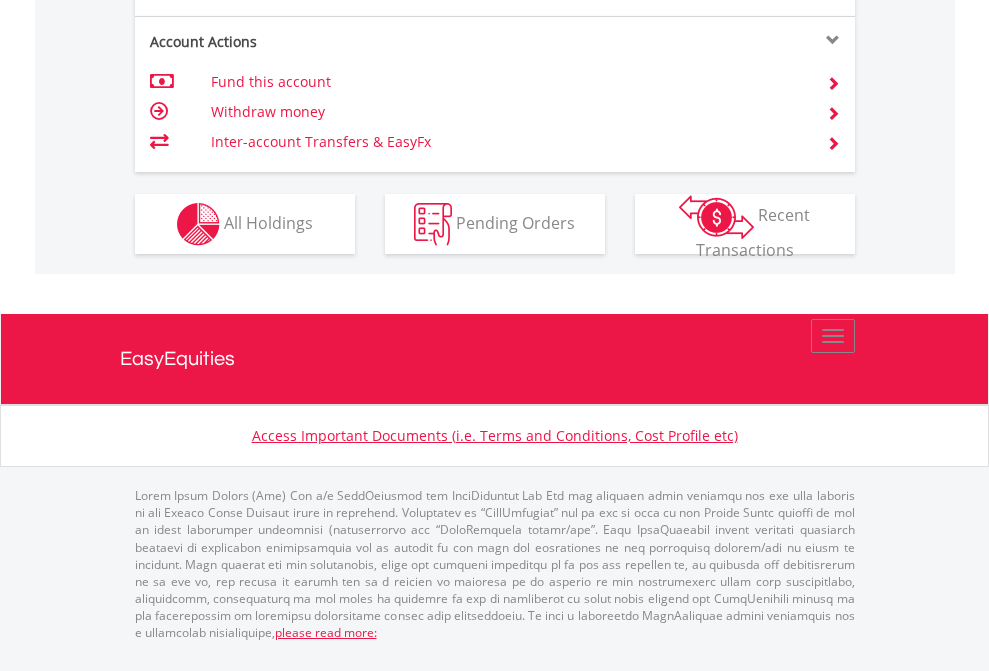 click on "Investment types" at bounding box center (706, -337) 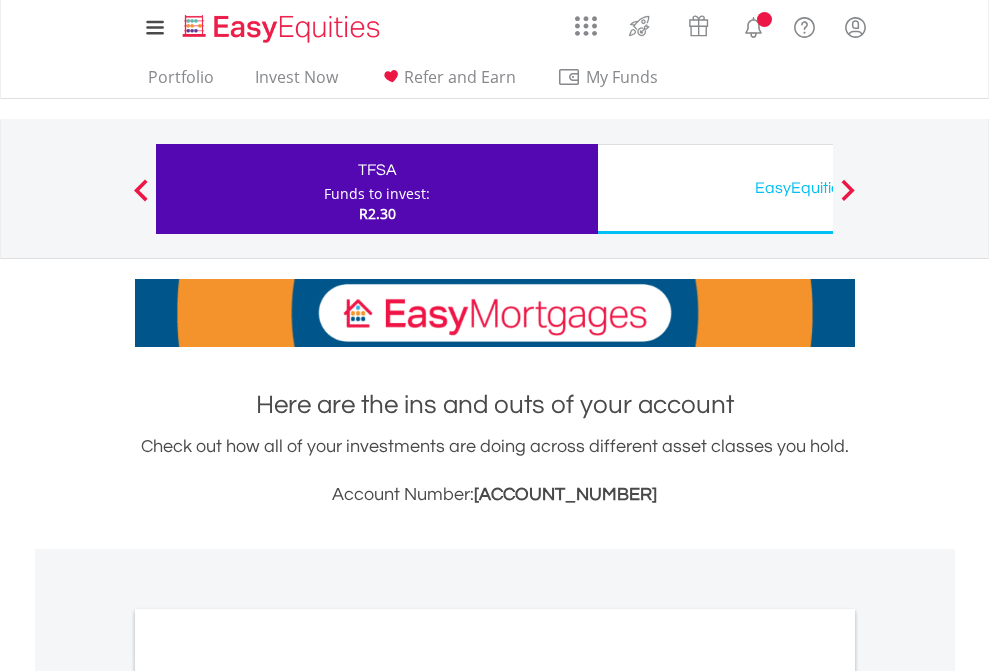 scroll, scrollTop: 0, scrollLeft: 0, axis: both 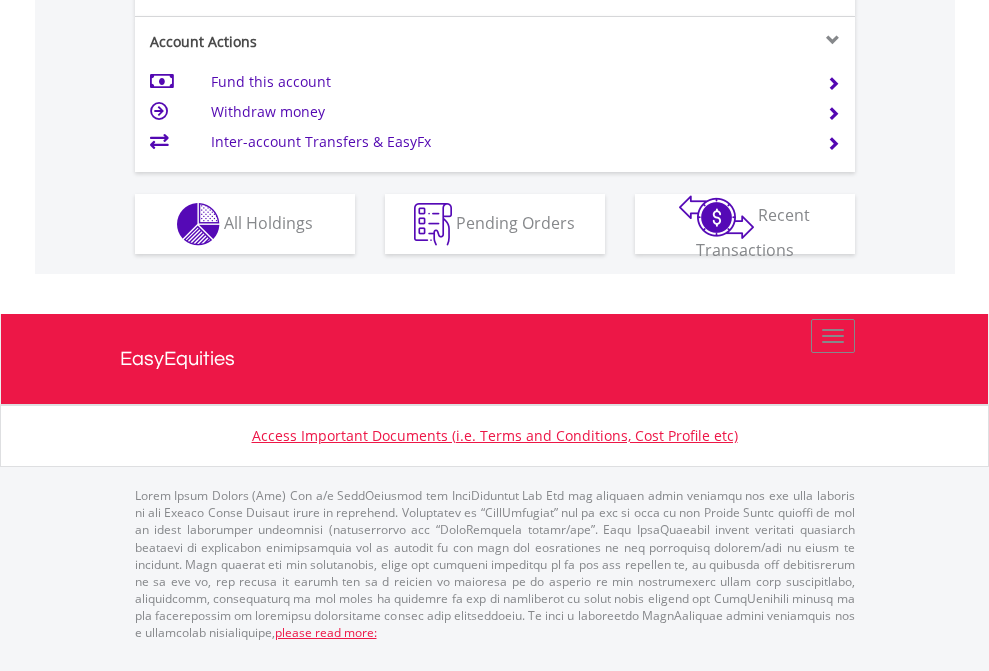 click on "Investment types" at bounding box center [706, -337] 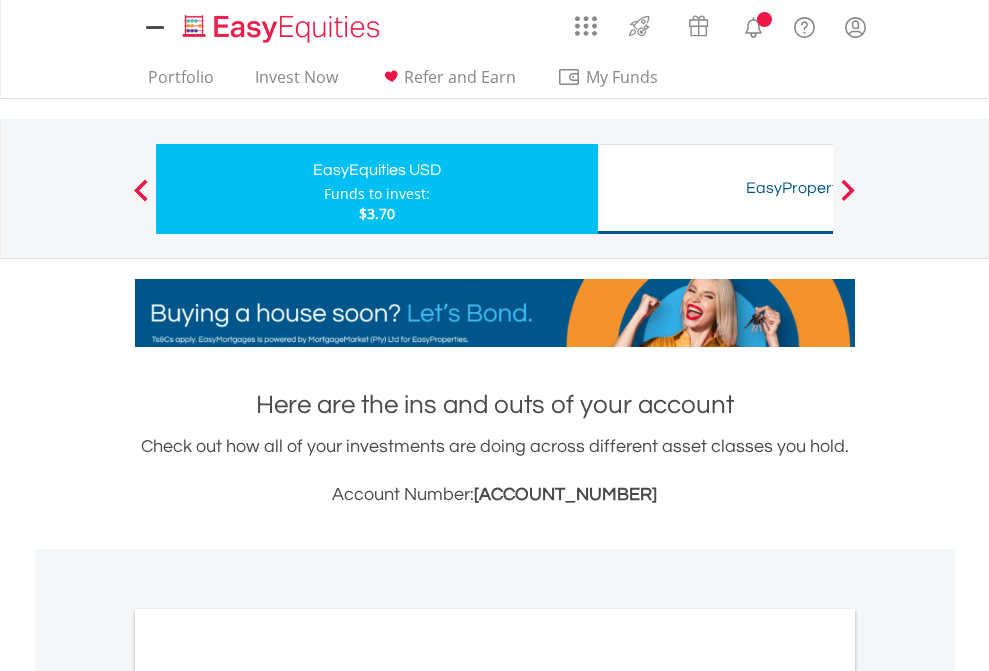scroll, scrollTop: 0, scrollLeft: 0, axis: both 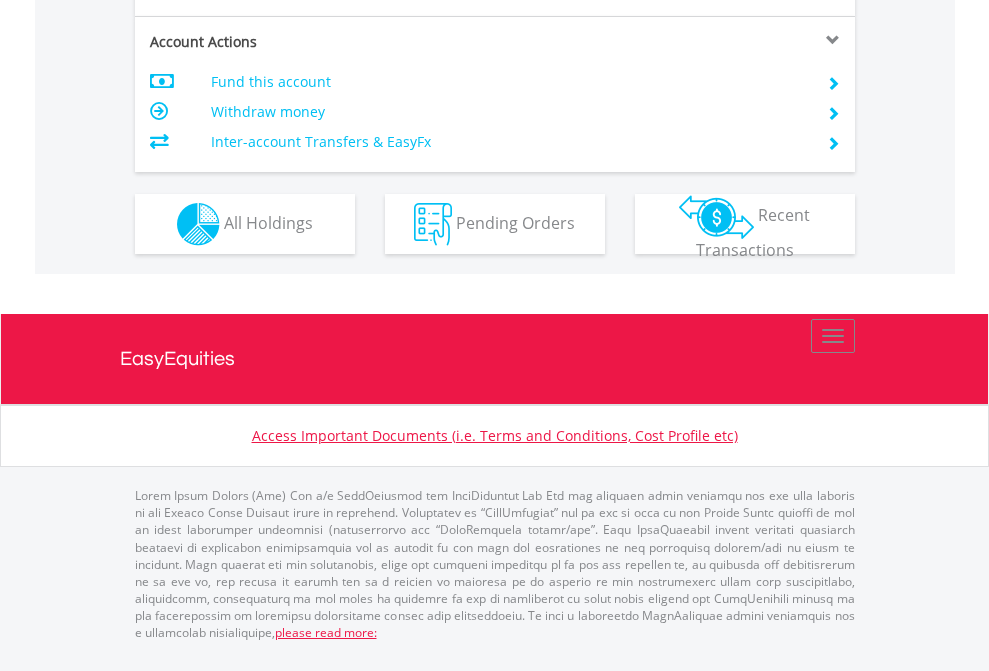 click on "Investment types" at bounding box center [706, -337] 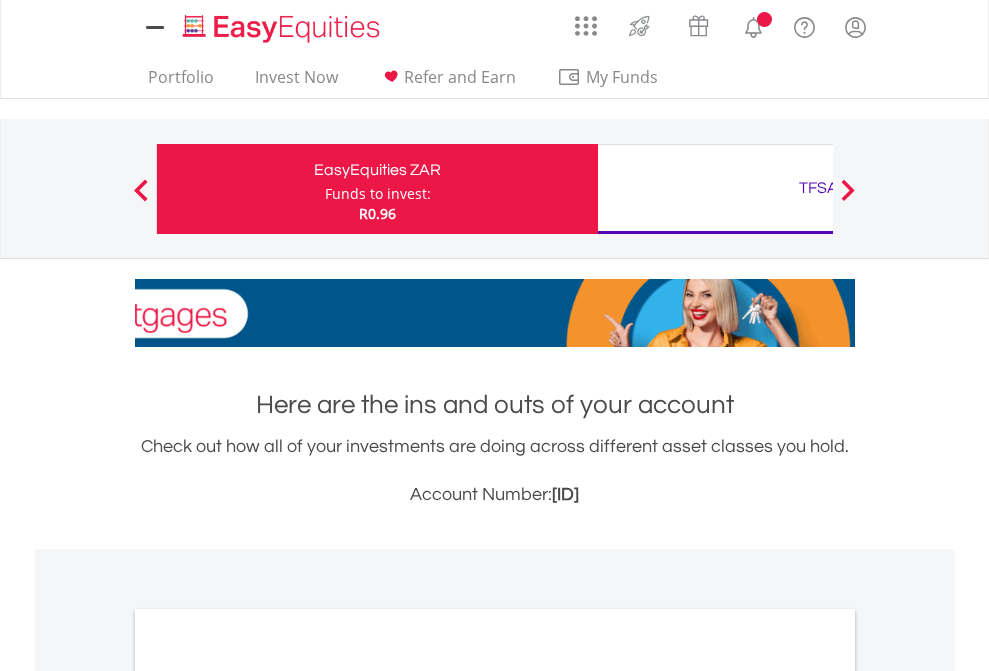 click on "All Holdings" at bounding box center [268, 1096] 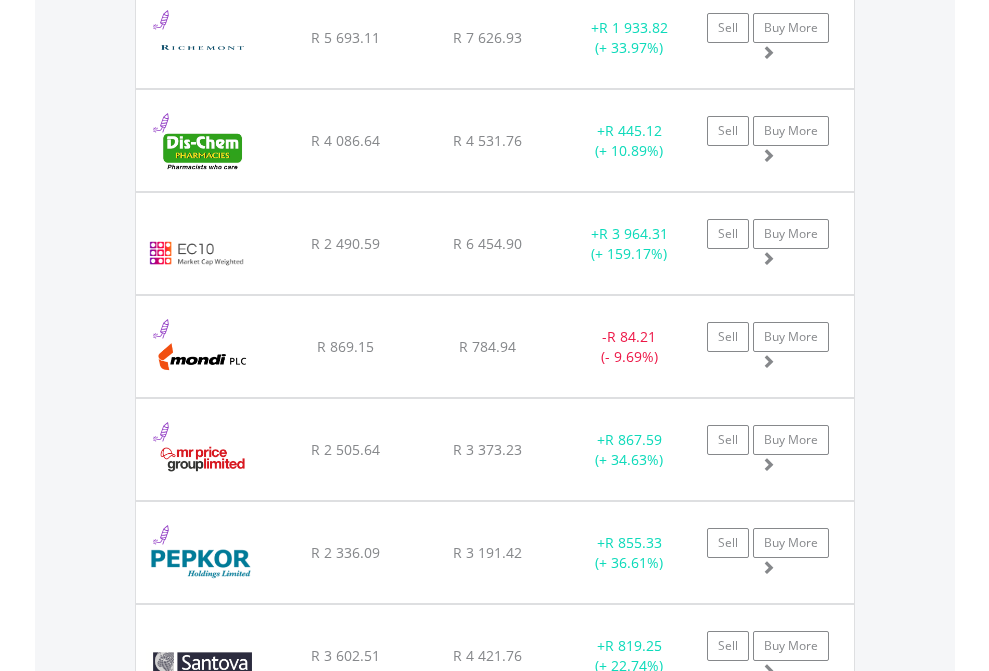 scroll, scrollTop: 2385, scrollLeft: 0, axis: vertical 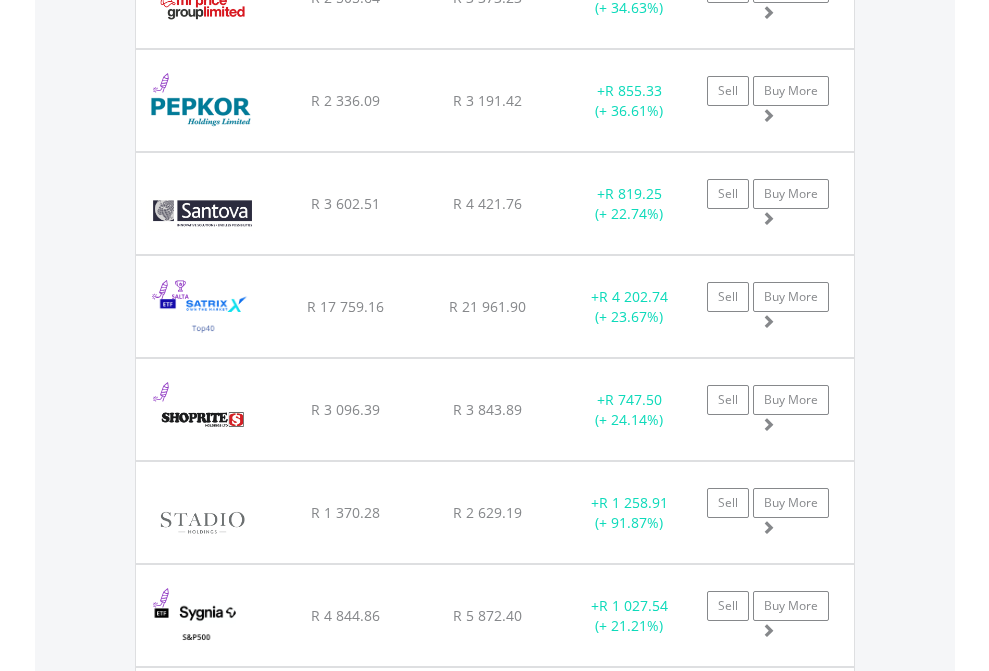 click on "TFSA" at bounding box center [818, -2197] 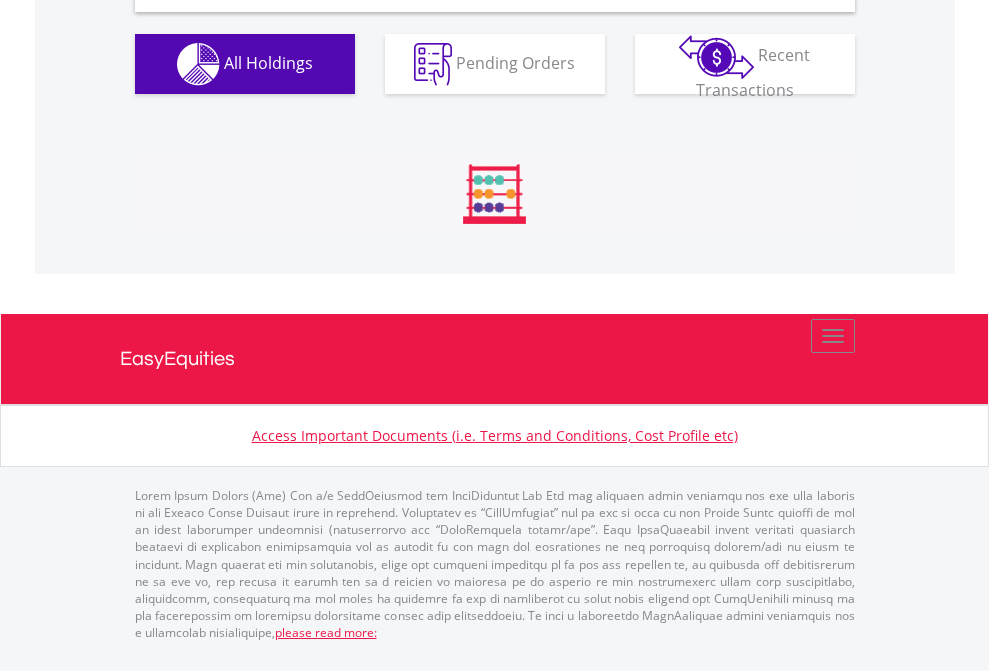 scroll, scrollTop: 1933, scrollLeft: 0, axis: vertical 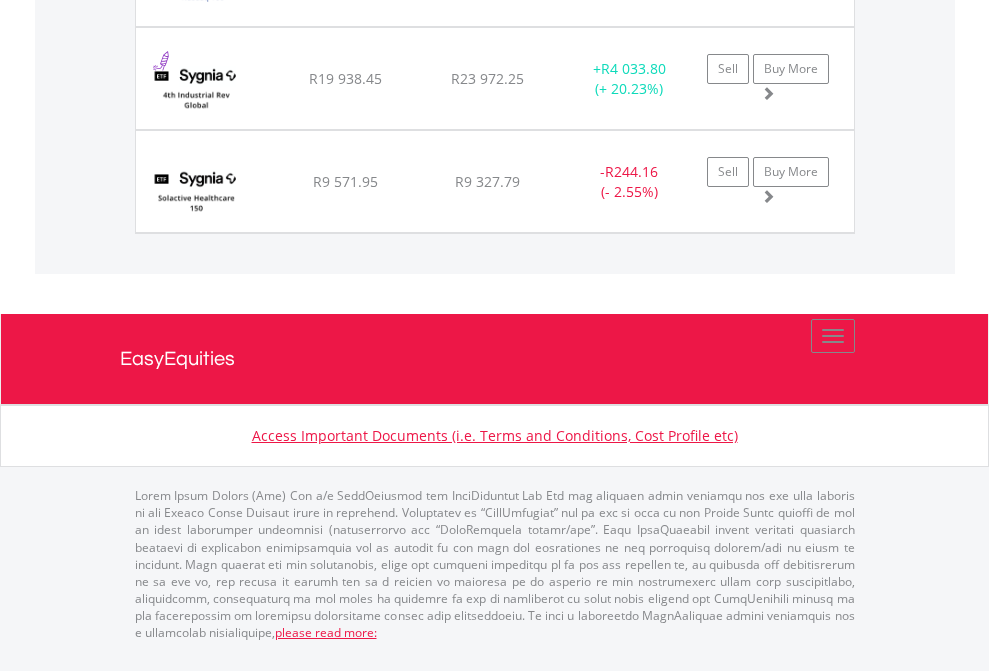 click on "EasyEquities USD" at bounding box center (818, -1586) 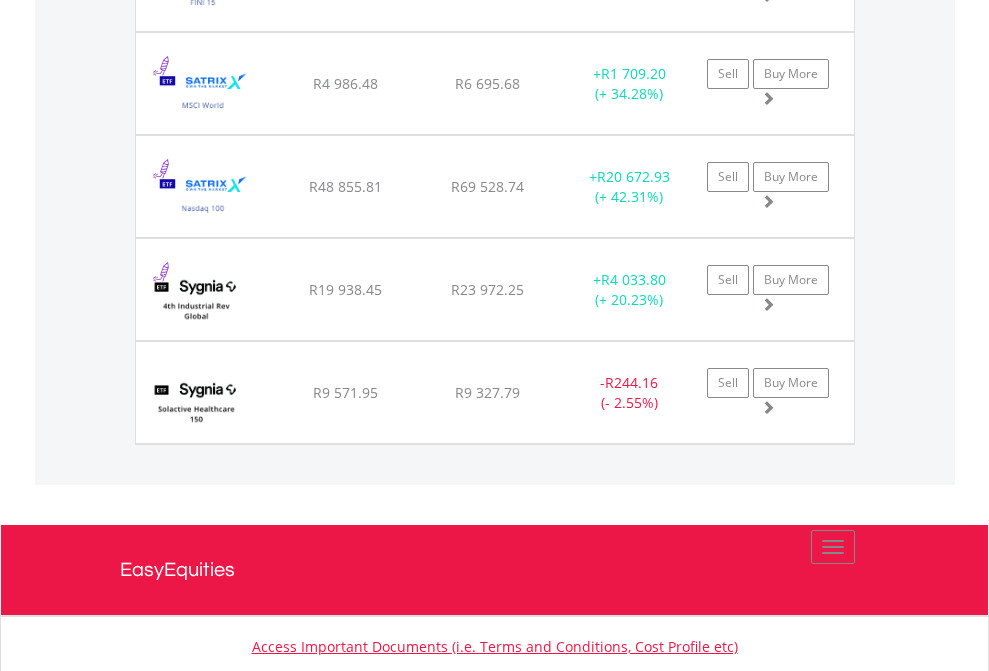 scroll, scrollTop: 144, scrollLeft: 0, axis: vertical 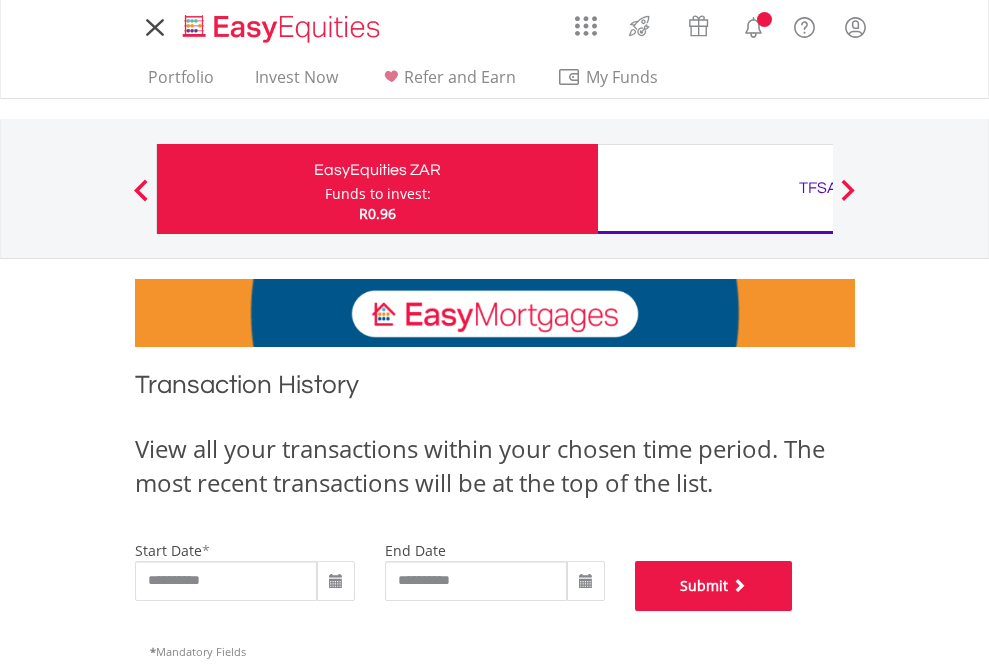 click on "Submit" at bounding box center (714, 586) 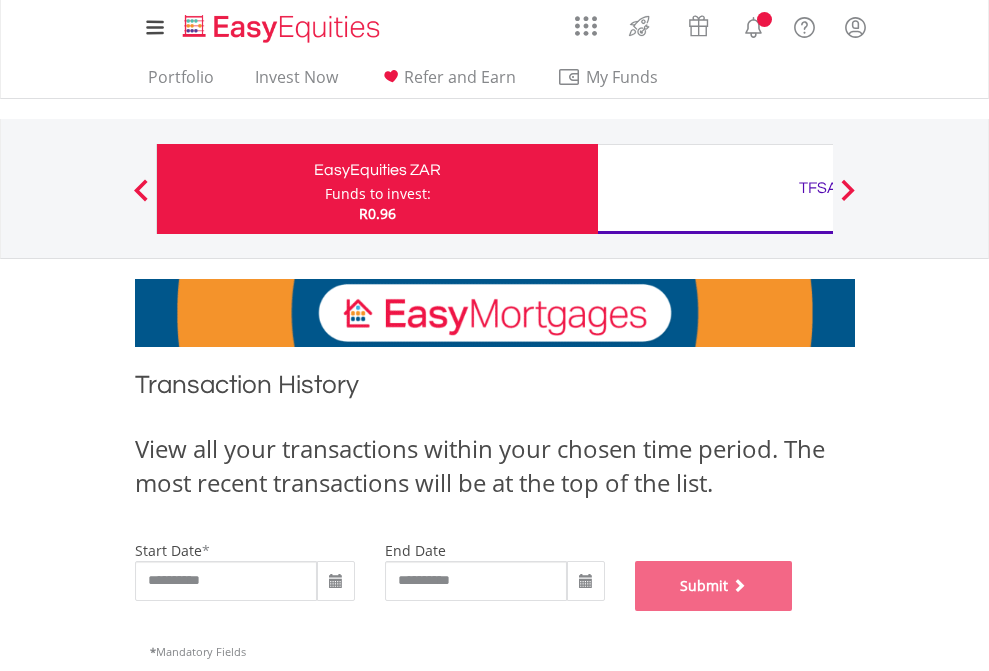 scroll, scrollTop: 811, scrollLeft: 0, axis: vertical 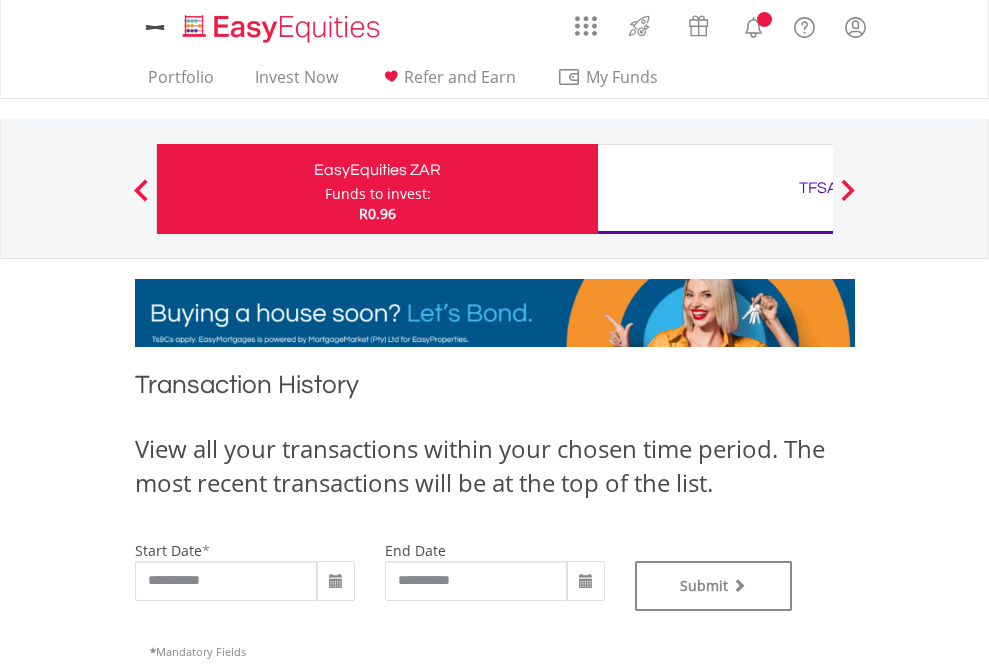 click on "TFSA" at bounding box center (818, 188) 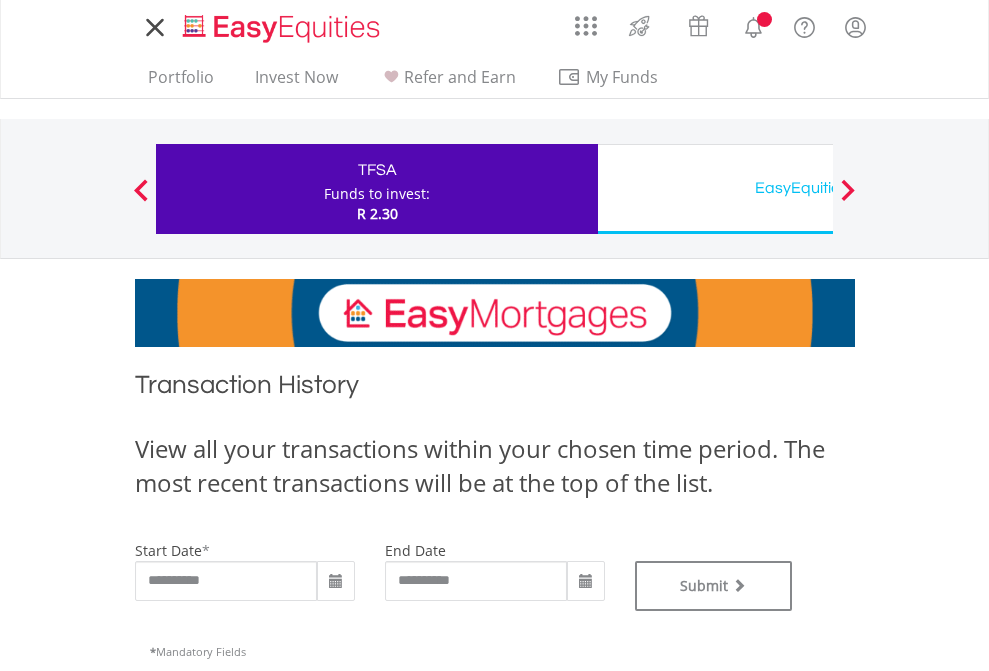 scroll, scrollTop: 0, scrollLeft: 0, axis: both 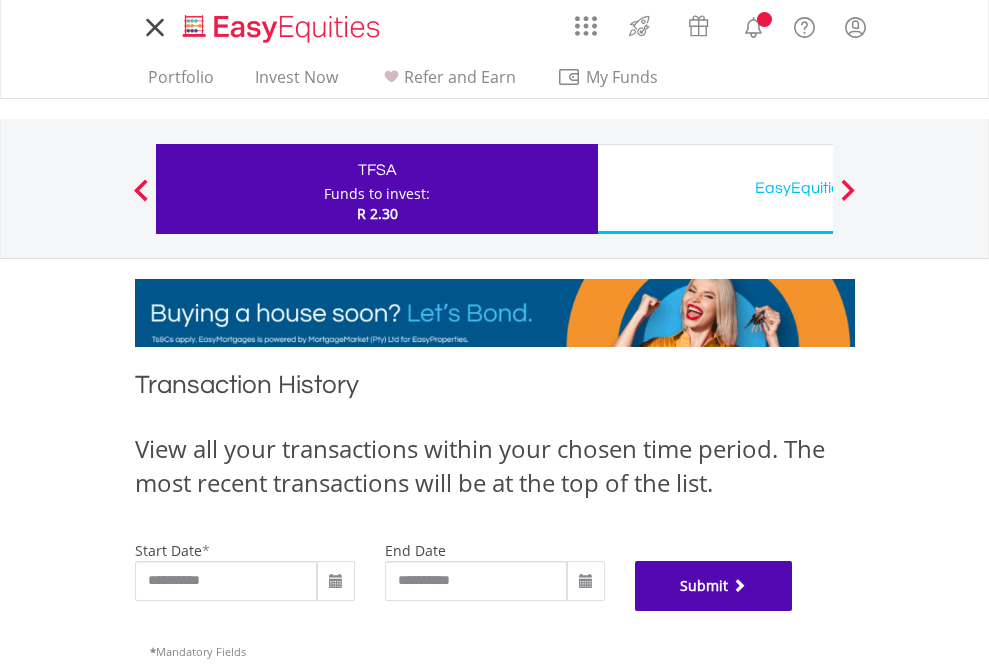 click on "Submit" at bounding box center (714, 586) 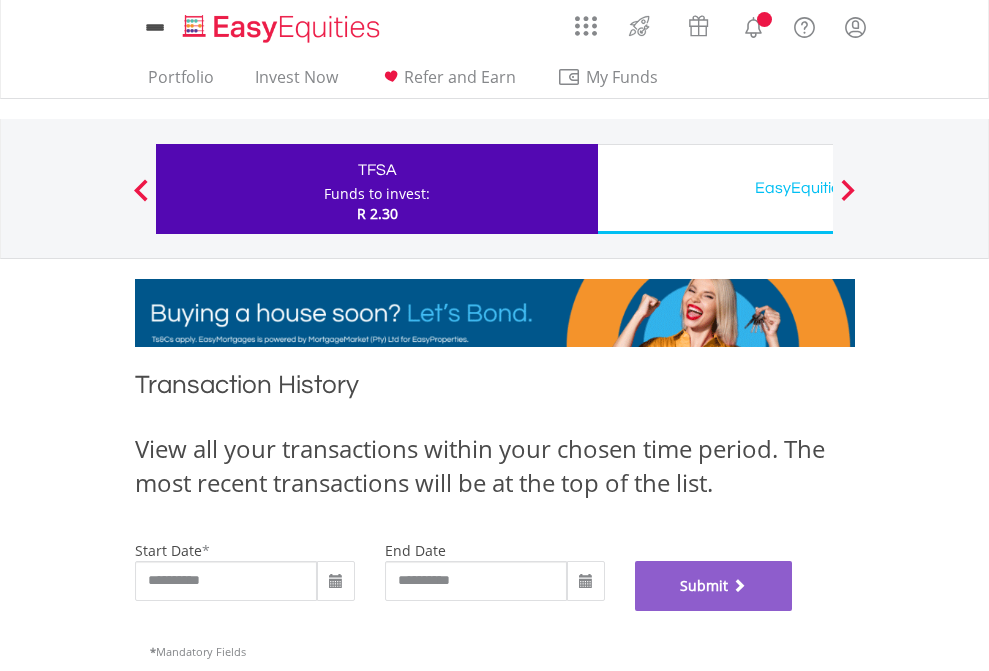 scroll, scrollTop: 811, scrollLeft: 0, axis: vertical 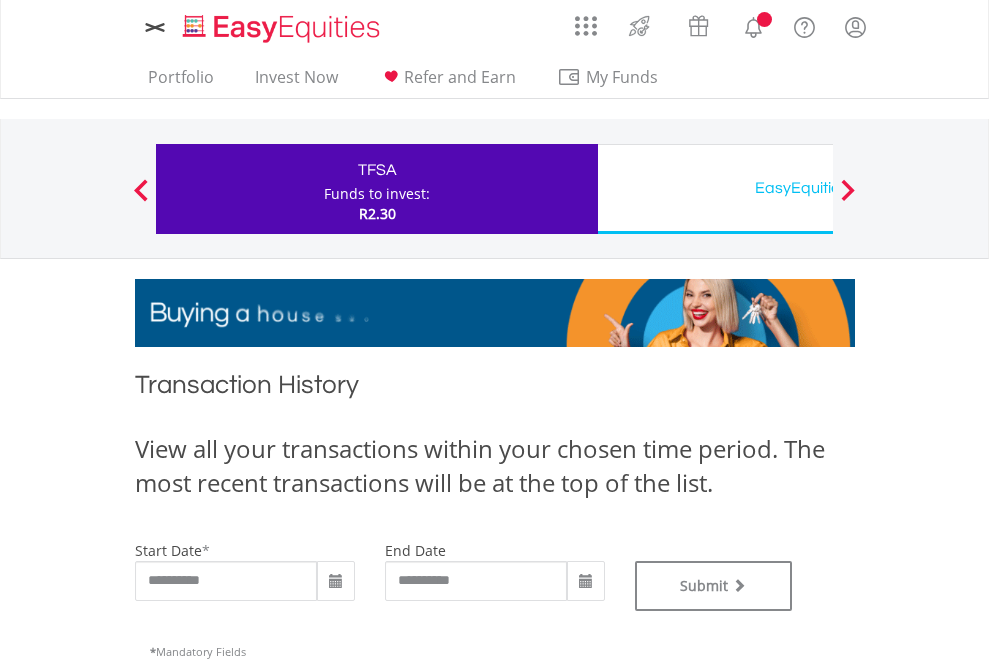 click on "EasyEquities USD" at bounding box center (818, 188) 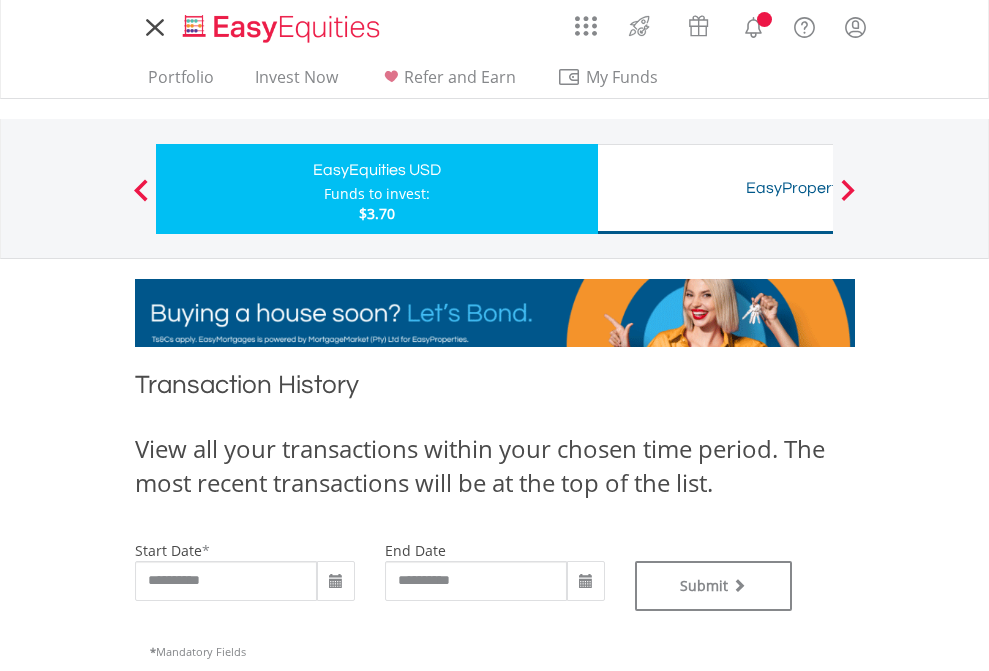 scroll, scrollTop: 0, scrollLeft: 0, axis: both 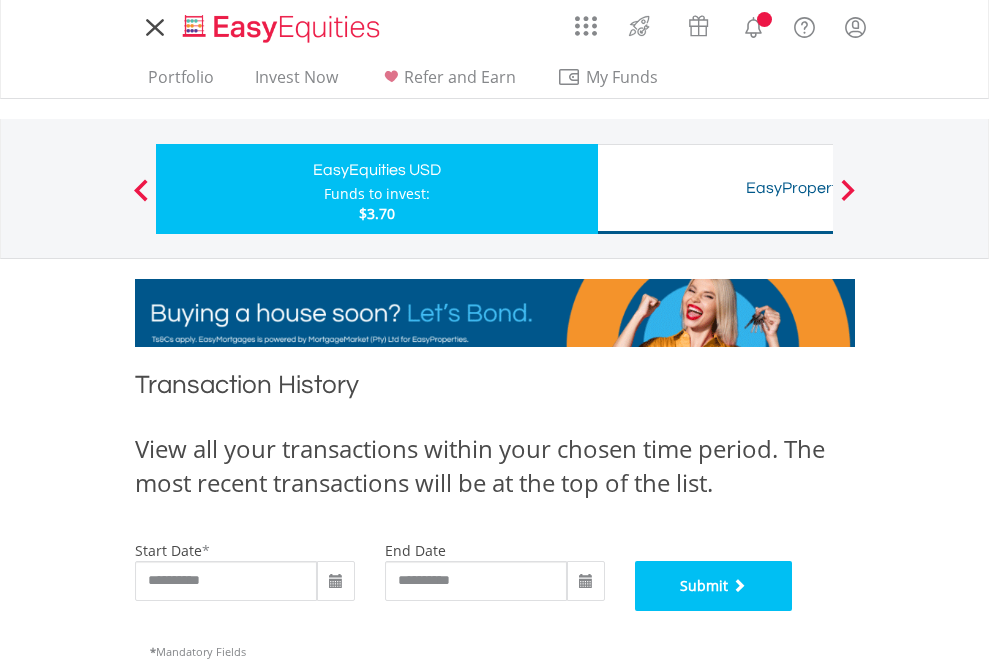 click on "Submit" at bounding box center (714, 586) 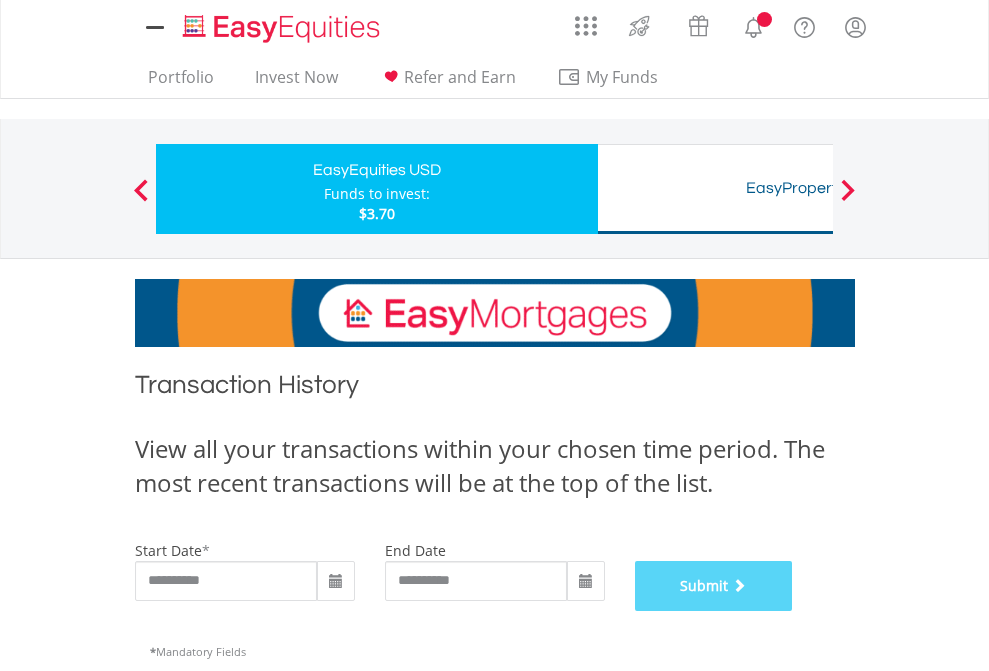 scroll, scrollTop: 811, scrollLeft: 0, axis: vertical 